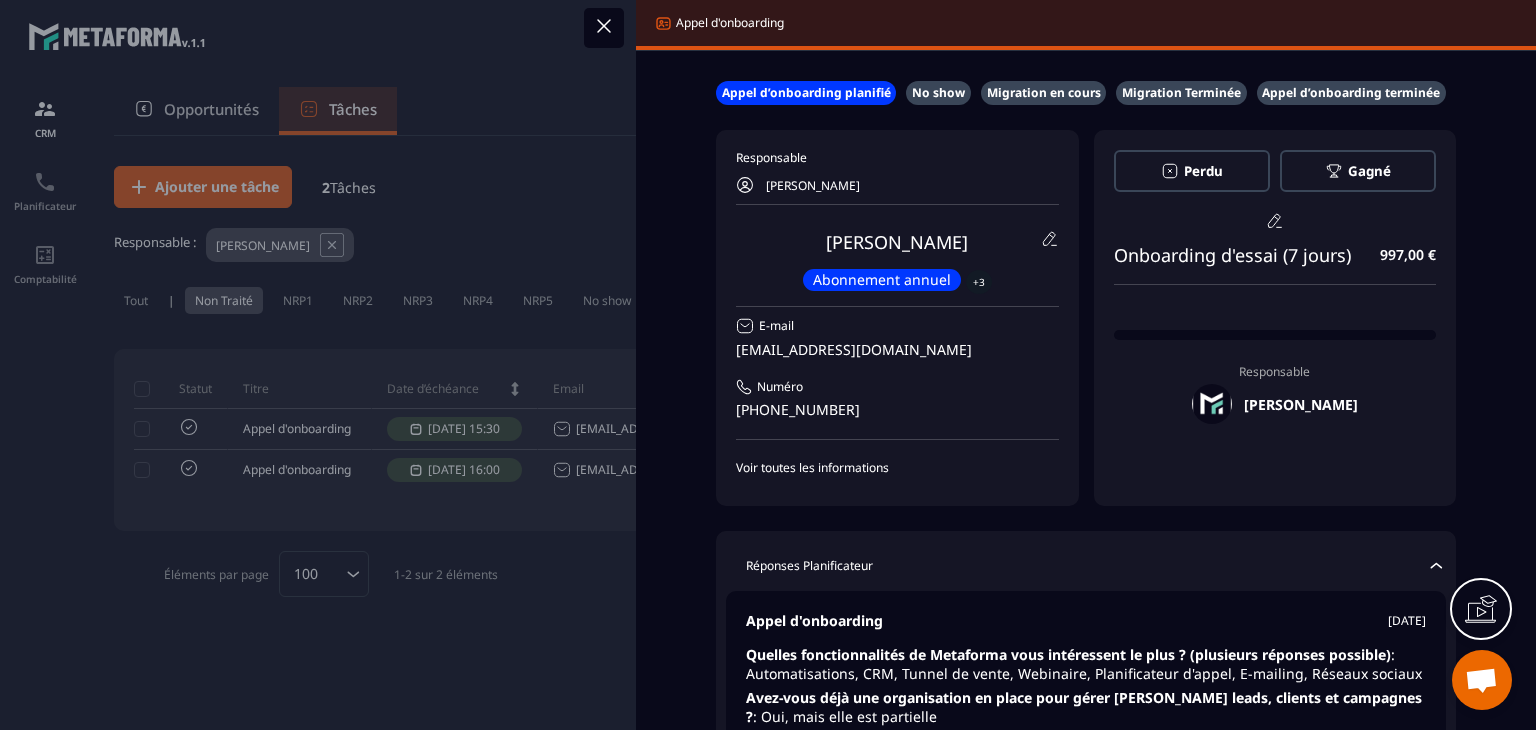 scroll, scrollTop: 0, scrollLeft: 0, axis: both 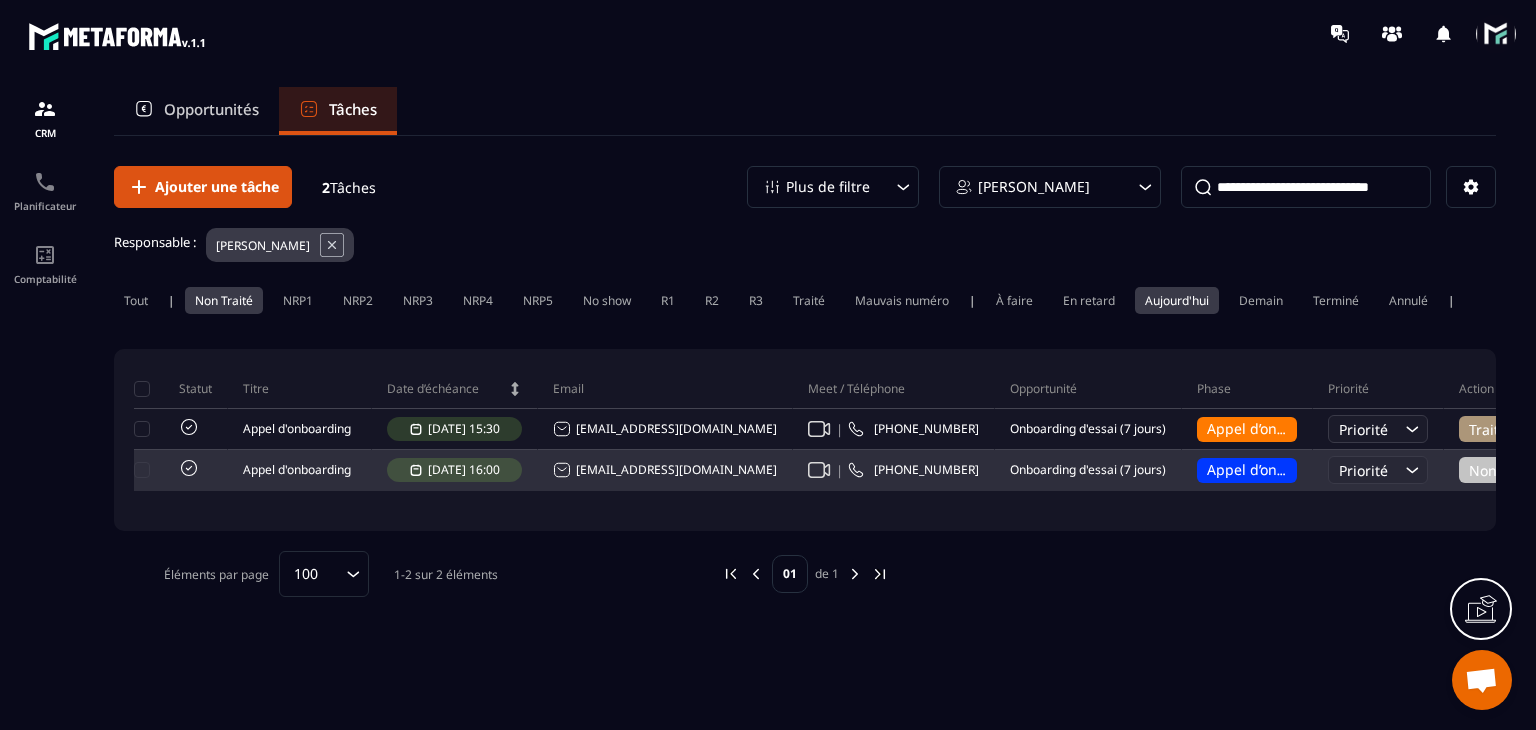 click 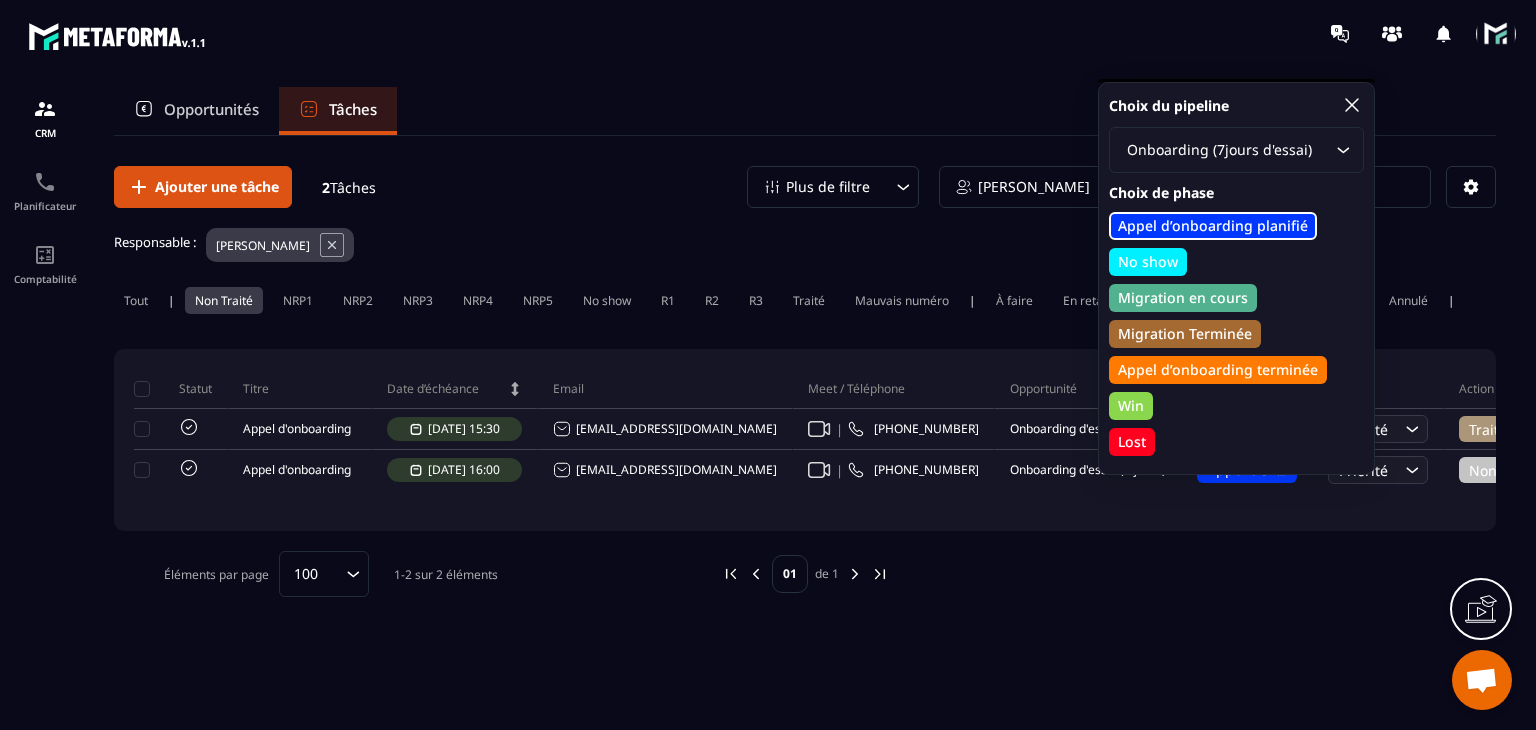 click on "No show" at bounding box center (1148, 262) 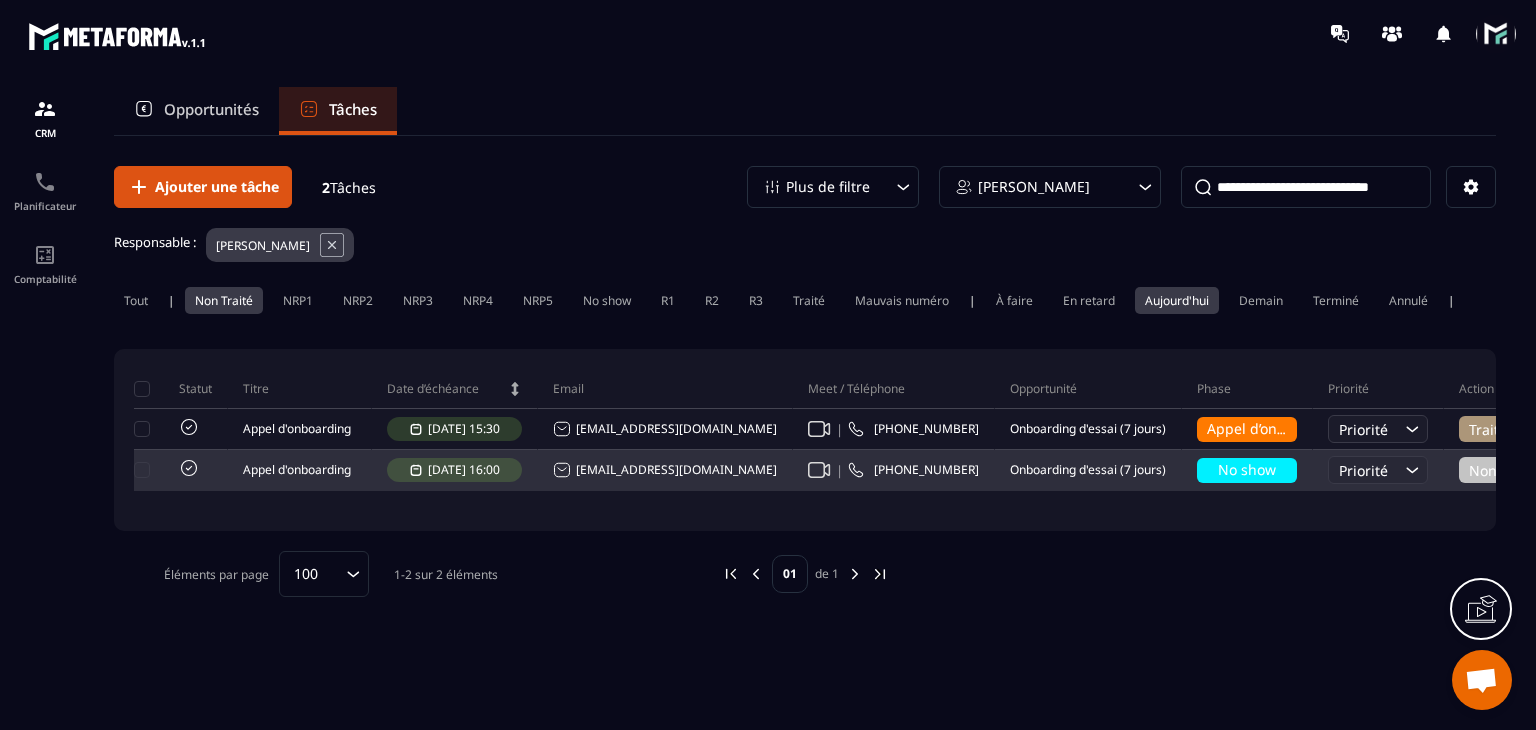 click on "Non Traité" at bounding box center (1511, 470) 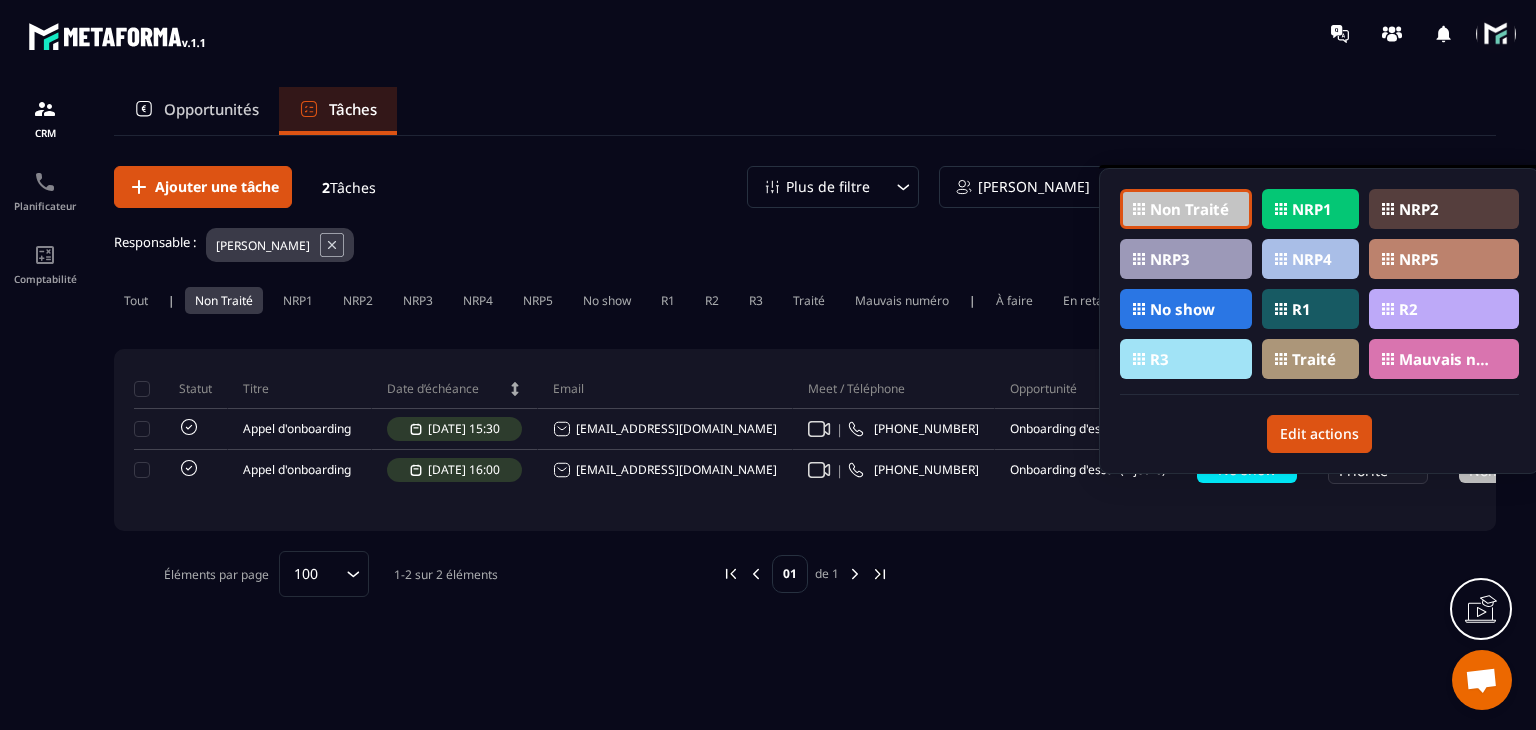 click on "NRP1" at bounding box center [1312, 209] 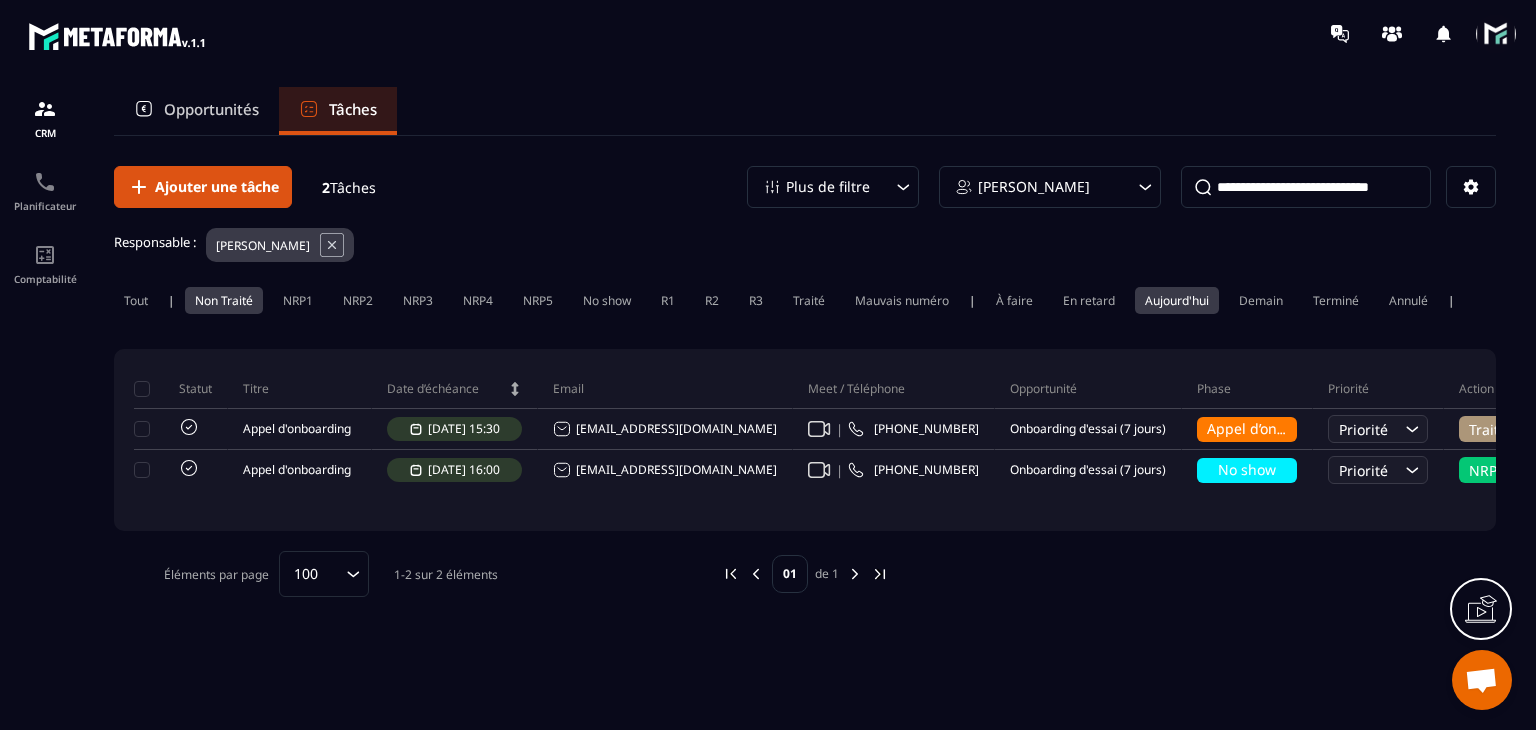 click on "Ajouter une tâche 2  Tâches Plus de filtre [PERSON_NAME] Responsable :  [PERSON_NAME] Tout | Non Traité NRP1 NRP2 NRP3 NRP4 NRP5 No show R1 R2 R3 Traité Mauvais numéro | À faire En retard [DATE] [DATE] Terminé Annulé | Statut Titre Date d’échéance Email Meet / Téléphone Opportunité Phase Priorité Action Nom du contact Responsable Date de création Appel d'onboarding [DATE] 15:30 [EMAIL_ADDRESS][DOMAIN_NAME] | [PHONE_NUMBER] Onboarding d'essai (7 jours) Appel d’onboarding terminée Priorité Traité [PERSON_NAME] [DATE] 12:11 Appel d'onboarding [DATE] 16:00 [EMAIL_ADDRESS][DOMAIN_NAME] | [PHONE_NUMBER] Onboarding d'essai (7 jours) No show Priorité NRP1 [PERSON_NAME] [DATE] 12:16 Éléments par page 100 Loading... 1-2 sur 2 éléments 01 de 1" at bounding box center (805, 381) 